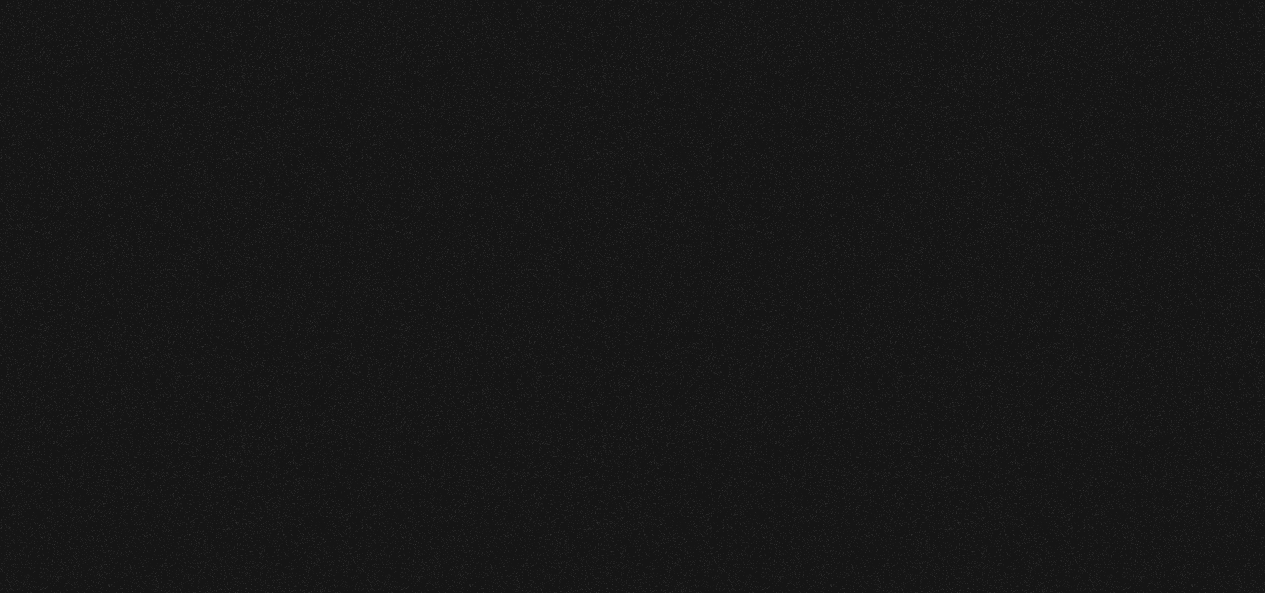 scroll, scrollTop: 0, scrollLeft: 0, axis: both 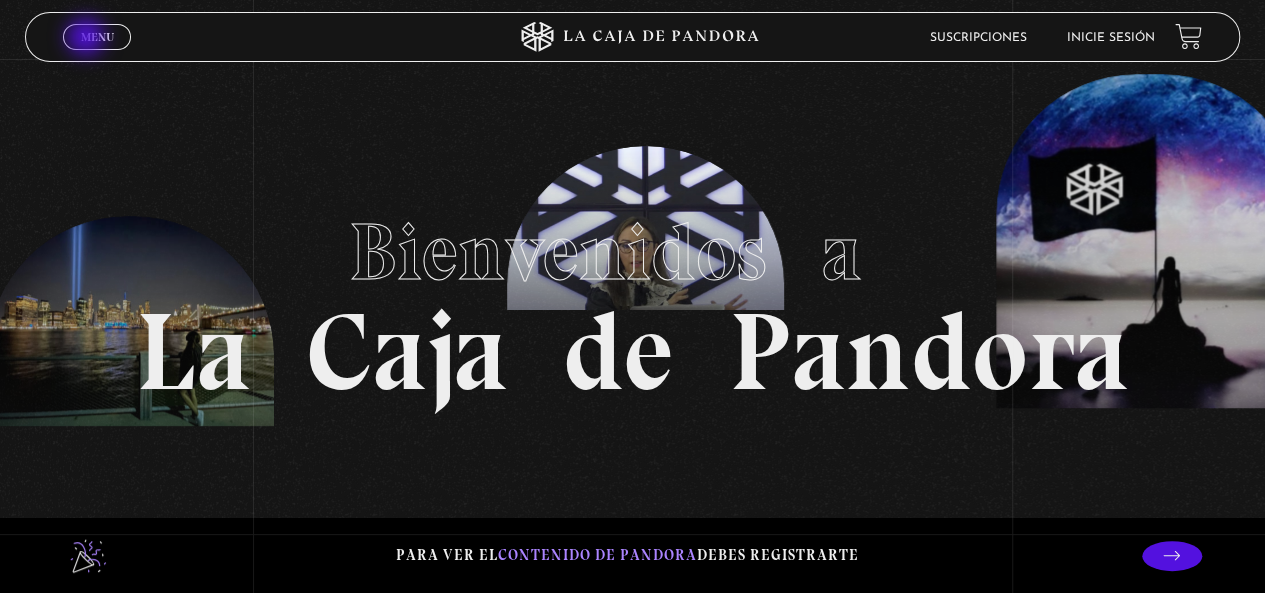 click on "Menu" at bounding box center (97, 37) 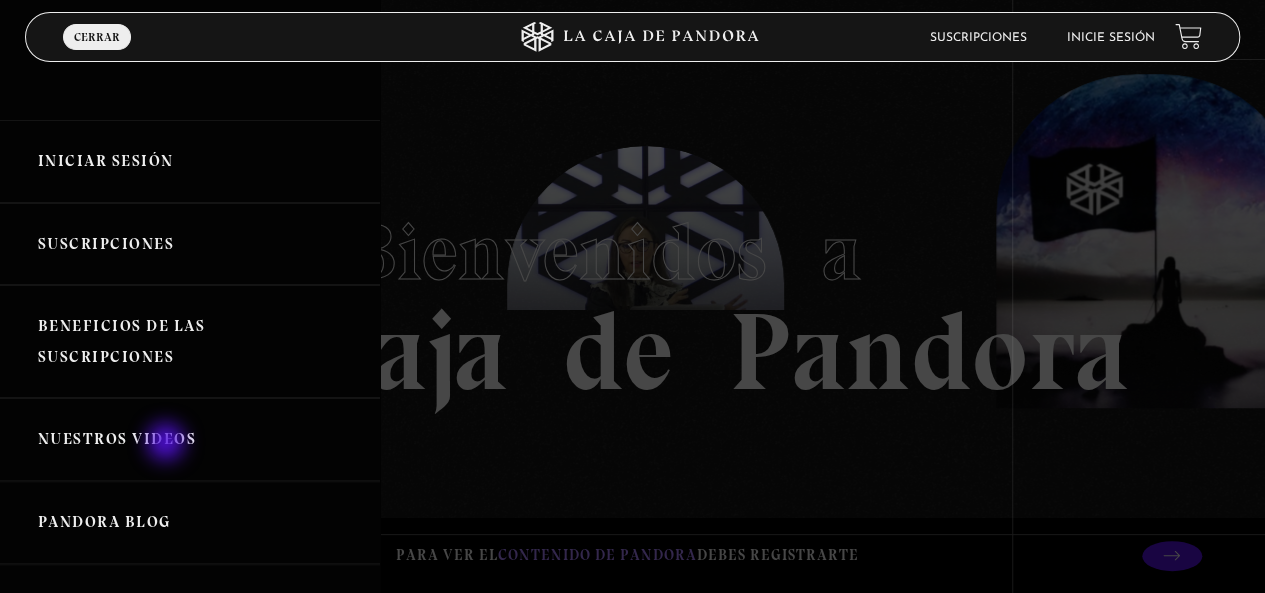 click on "Nuestros Videos" at bounding box center [190, 439] 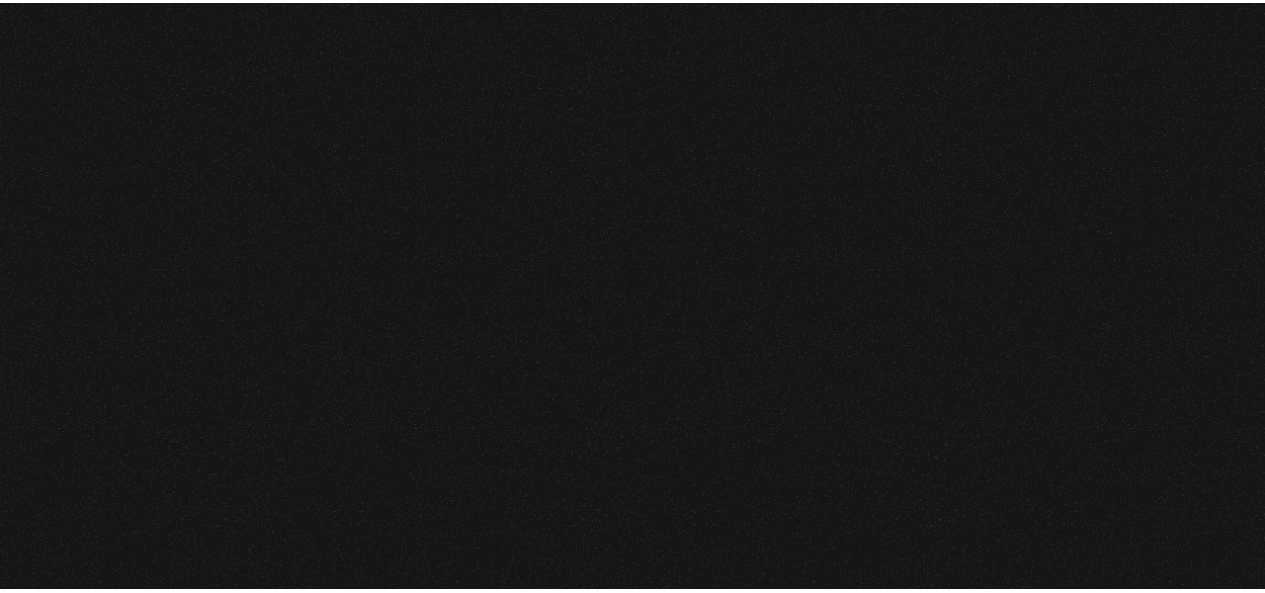 scroll, scrollTop: 0, scrollLeft: 0, axis: both 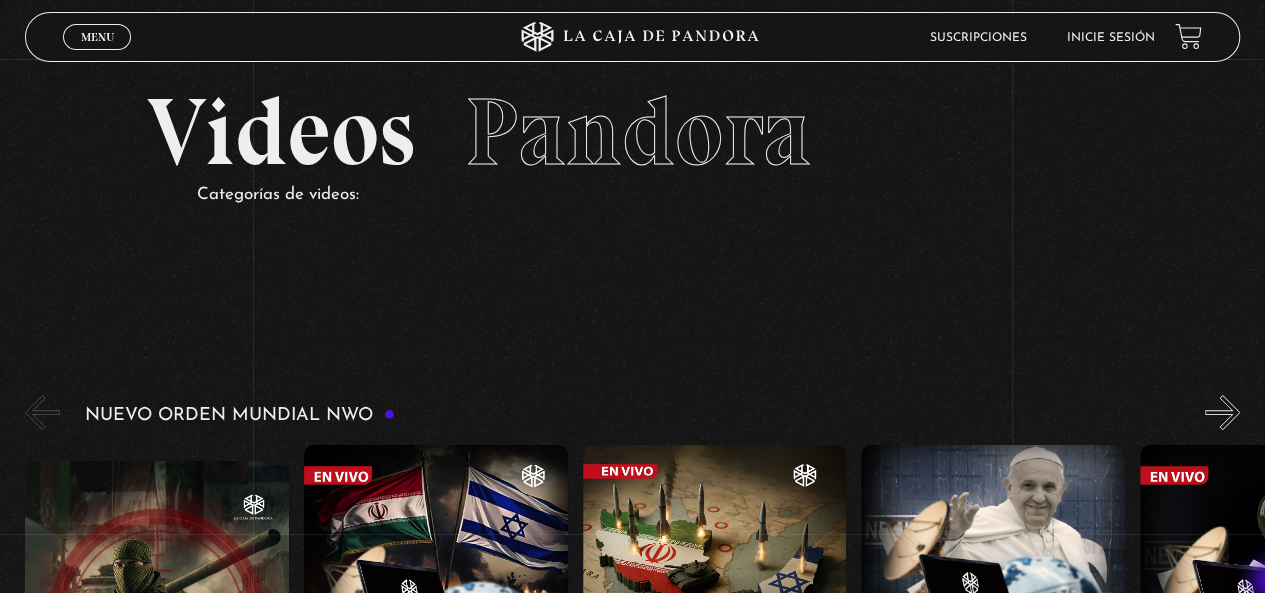 click on "ingresar  al sitio Ver Video Más Información Solicitar     Por favor coloque su dispositivo en posición vertical para ver el sitio web.   Iniciar Sesión Suscripciones Beneficios de las suscripciones Nuestros Videos Pandora Blog Casa Pandora Pandora Centinelas Preguntas Frecuentes Contacto / Soporte Donaciones SÍguenos en:               Menu Cerrar             Suscripciones Inicie sesión     Videos   Pandora Categorías de videos:     Nuevo Orden Mundial NWO                                                                                                                                                                 Células Durmientes     Pandora News: Israel vrs Irán Parte I     Pandora News: Israel vrs Irán Parte III     Pandora News: Papa Francisco     Pandora News: Apagón de Europa     Israel Hackeo Hezbollah     Aranceles y su Impacto en el Mundo     Fuego 2025     Pandora 2025     Matrimonios Infantiles     Pandora News Rusia-Ucrania     Pandora News: Elecciones USA             Venezuela Libre" at bounding box center [632, 5168] 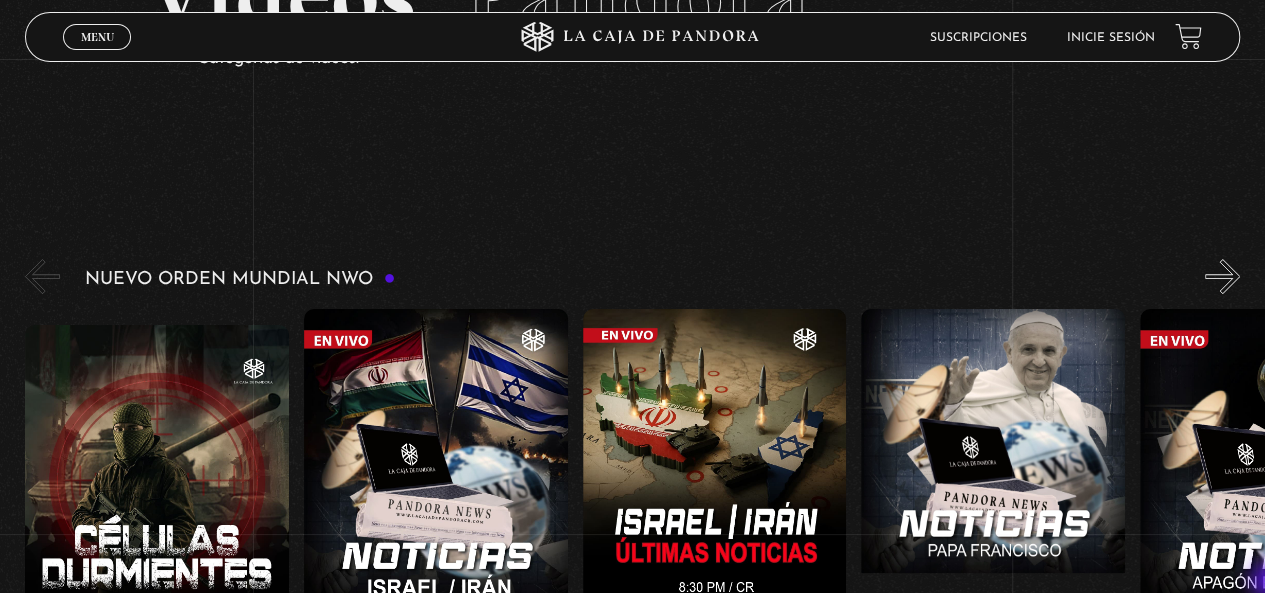 scroll, scrollTop: 200, scrollLeft: 0, axis: vertical 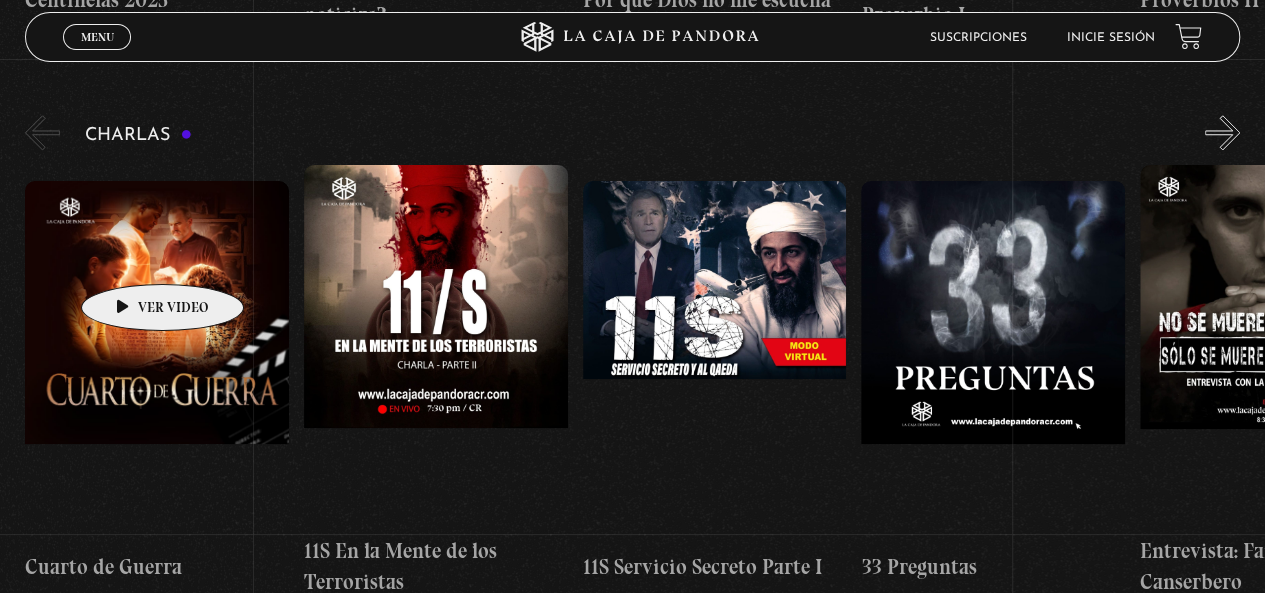 click at bounding box center [157, 361] 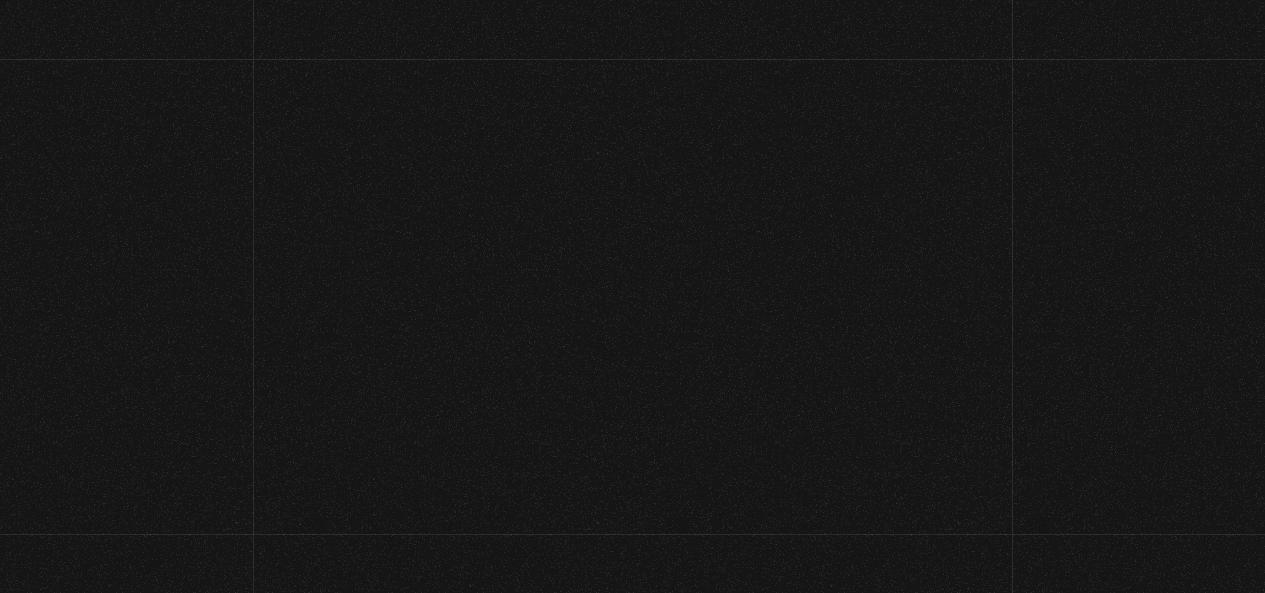 scroll, scrollTop: 0, scrollLeft: 0, axis: both 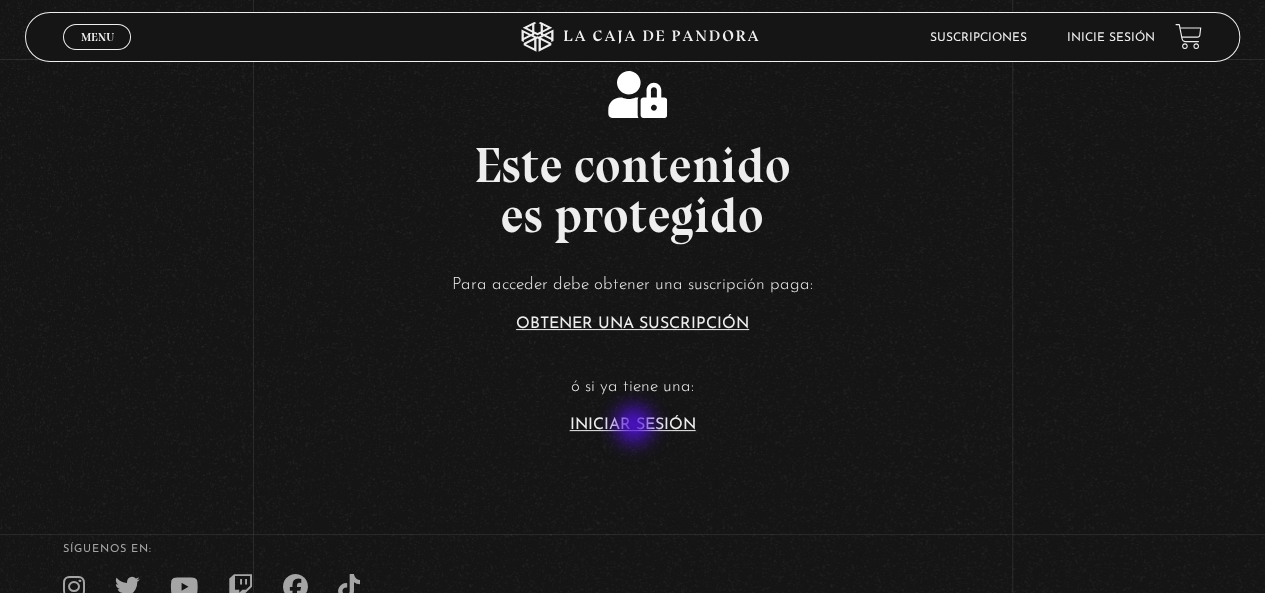 click on "Iniciar Sesión" at bounding box center [633, 425] 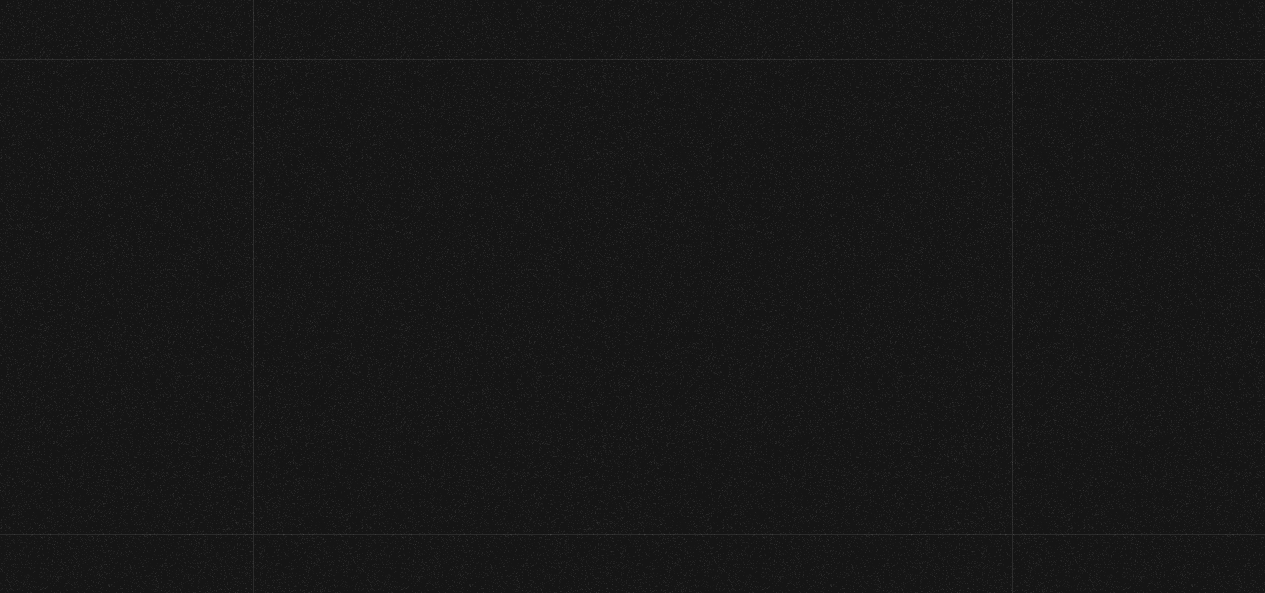 scroll, scrollTop: 0, scrollLeft: 0, axis: both 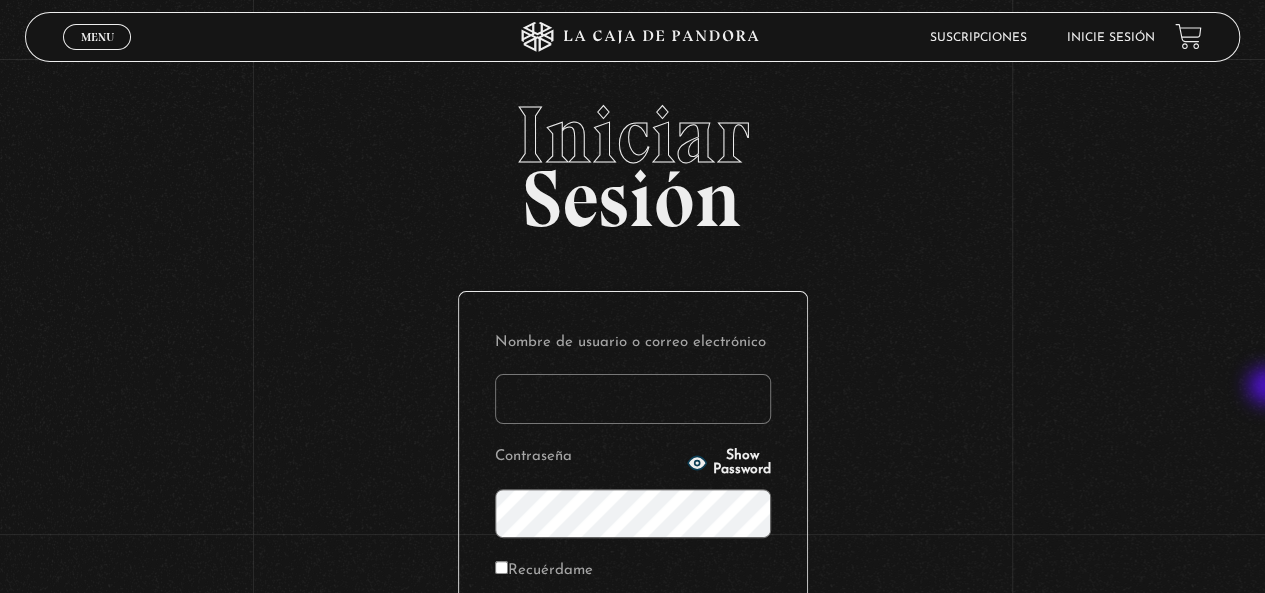 type on "ViriMore" 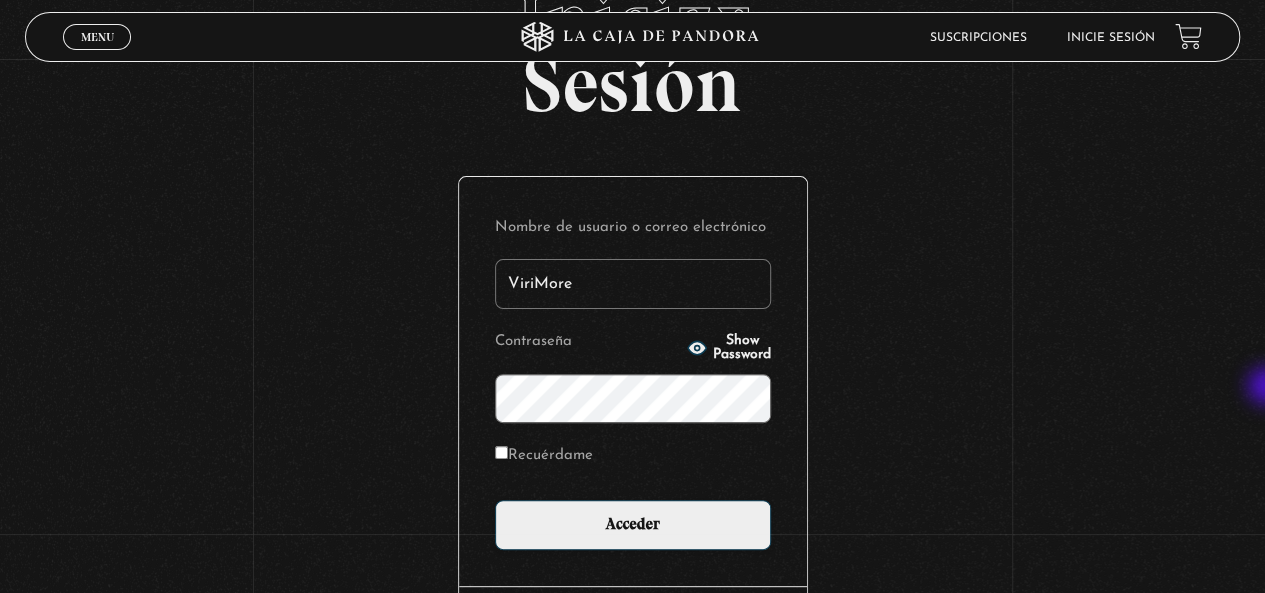 scroll, scrollTop: 167, scrollLeft: 0, axis: vertical 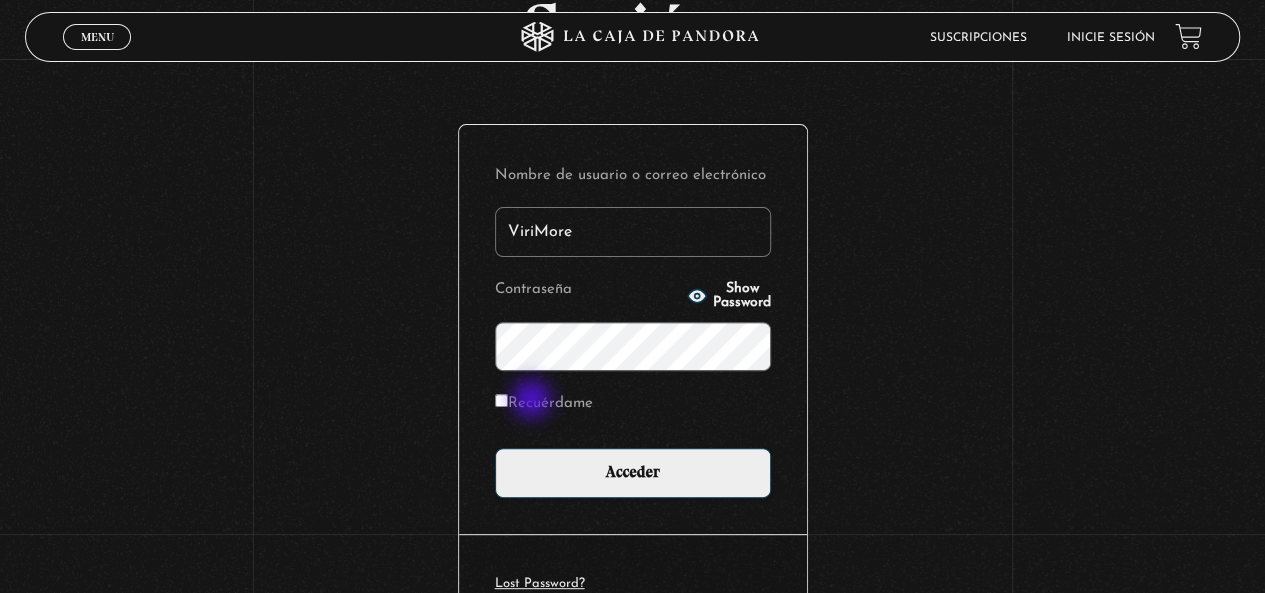 click on "Recuérdame" at bounding box center (544, 404) 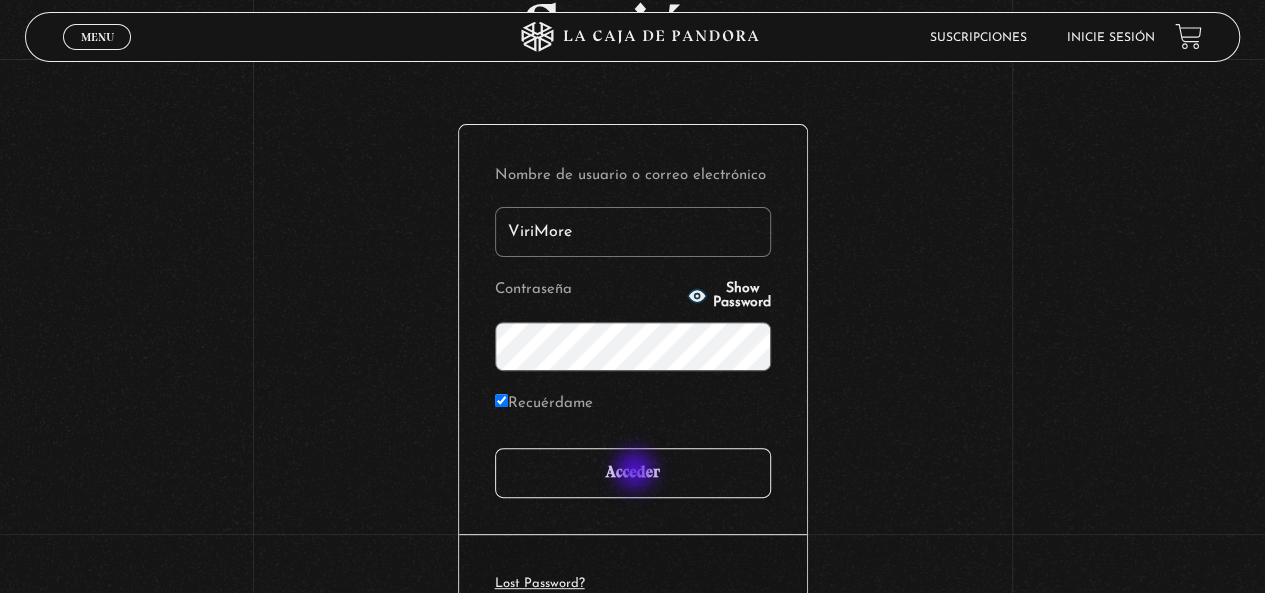 click on "Acceder" at bounding box center [633, 473] 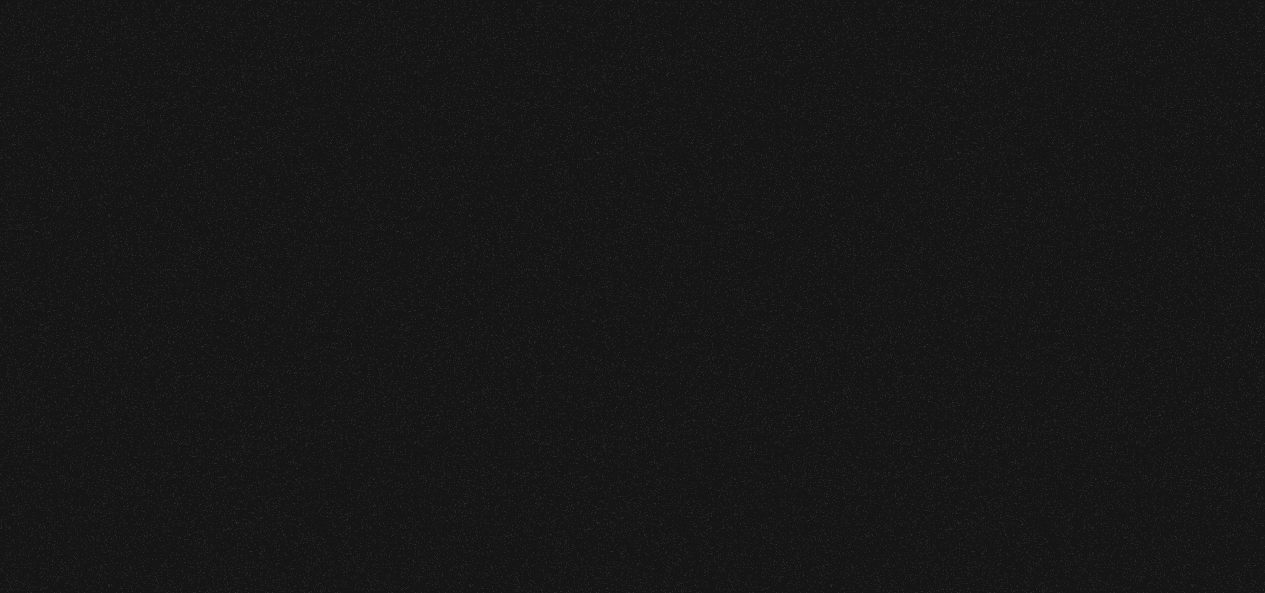 scroll, scrollTop: 0, scrollLeft: 0, axis: both 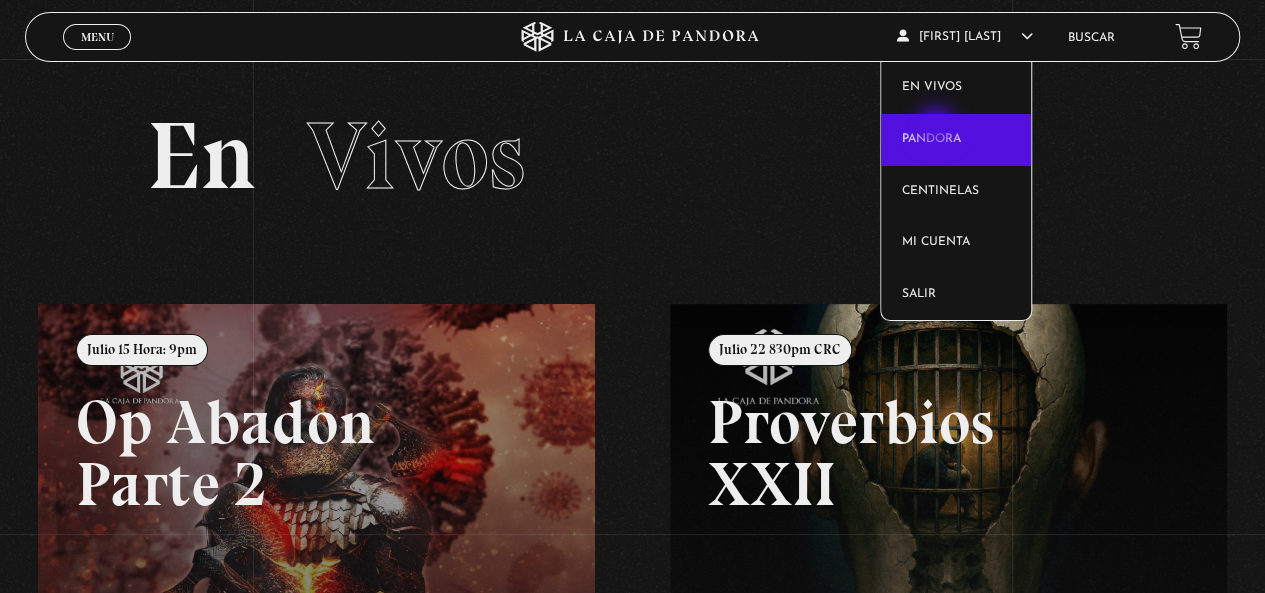 click on "Pandora" at bounding box center [956, 140] 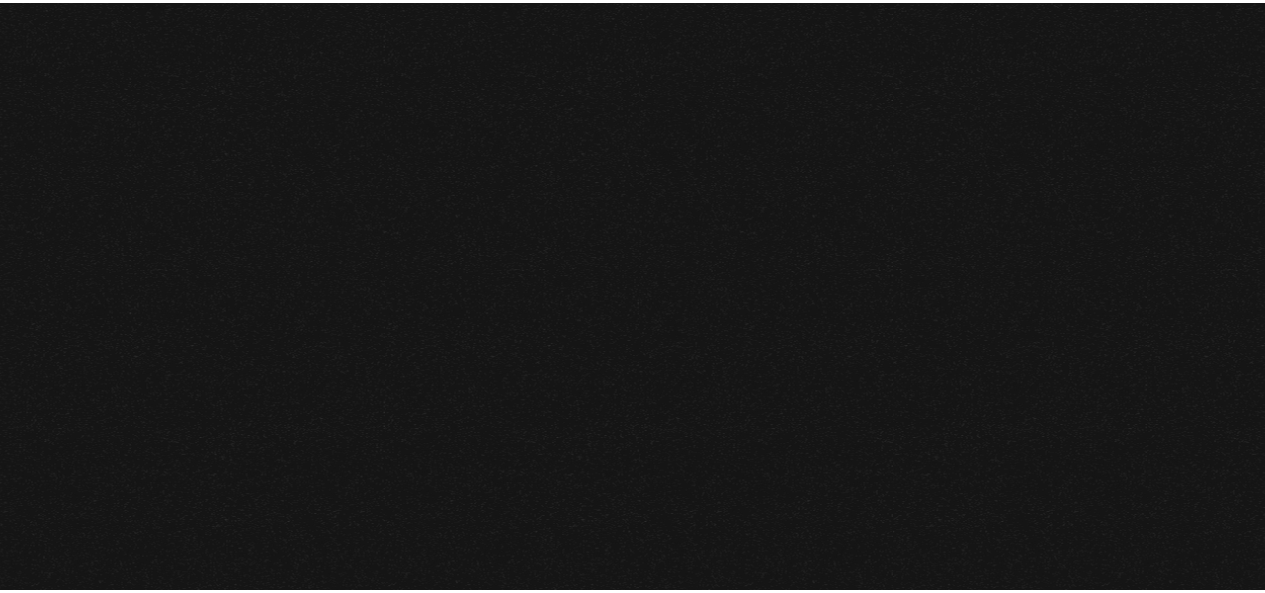 scroll, scrollTop: 0, scrollLeft: 0, axis: both 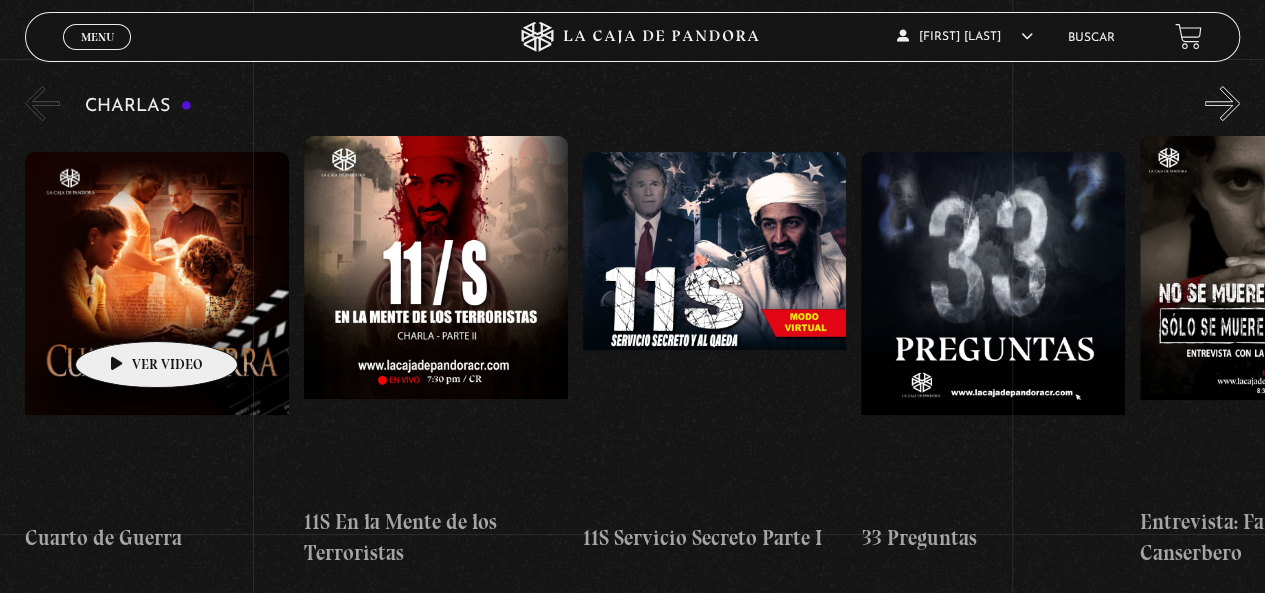 click at bounding box center [157, 332] 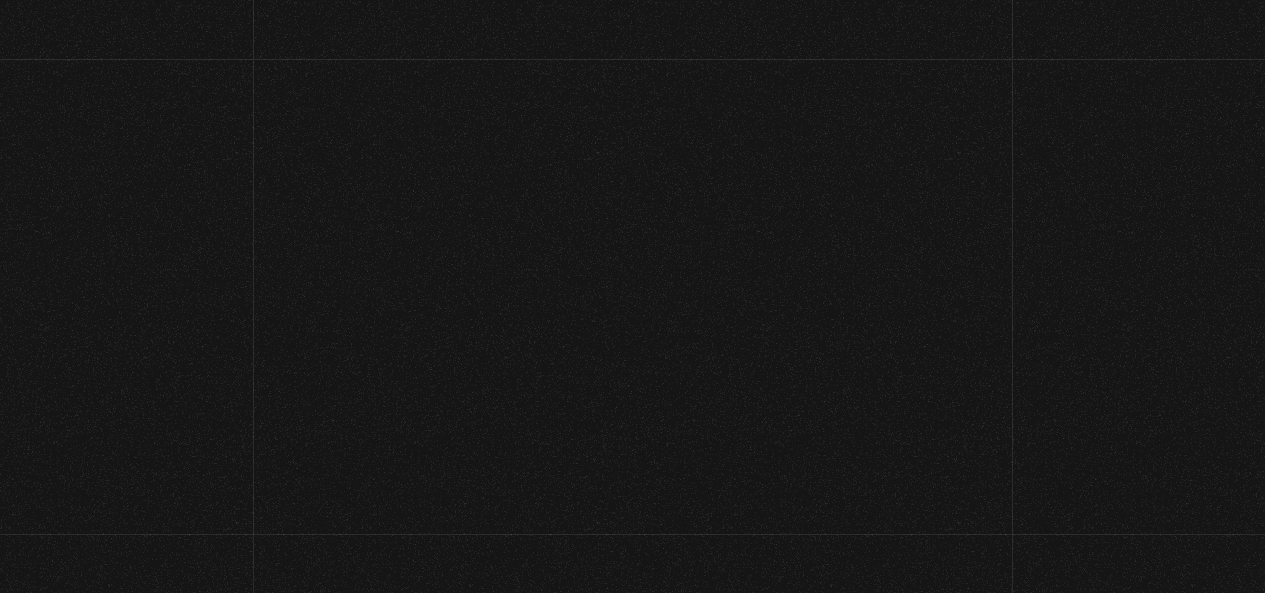 scroll, scrollTop: 0, scrollLeft: 0, axis: both 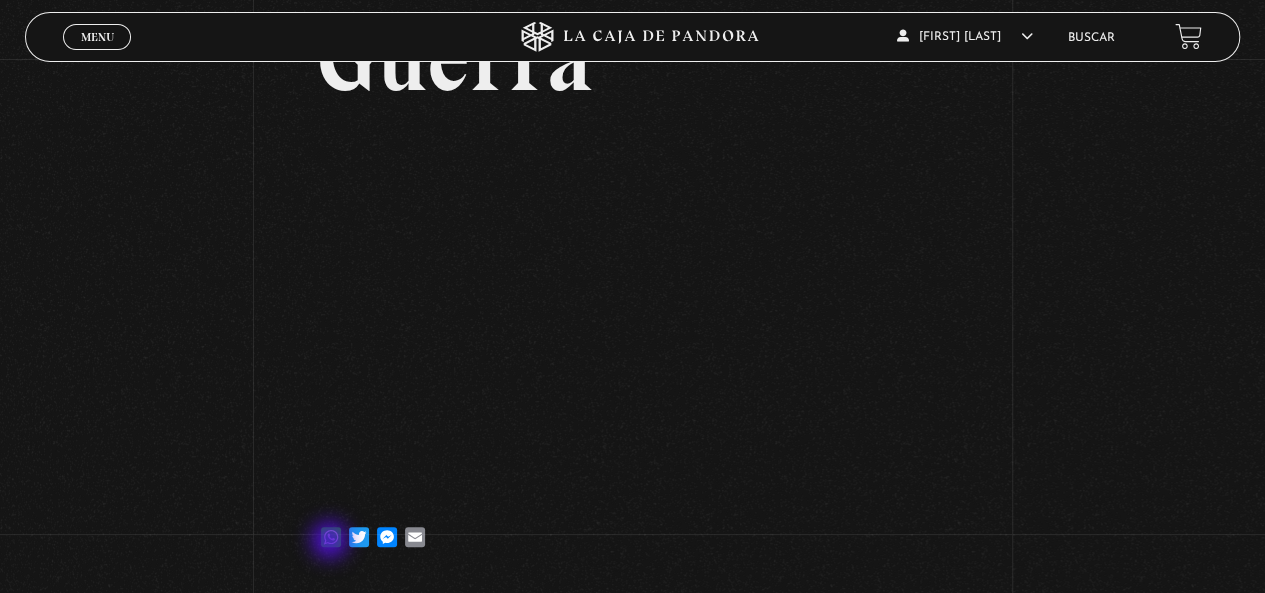 click on "WhatsApp" at bounding box center (331, 527) 